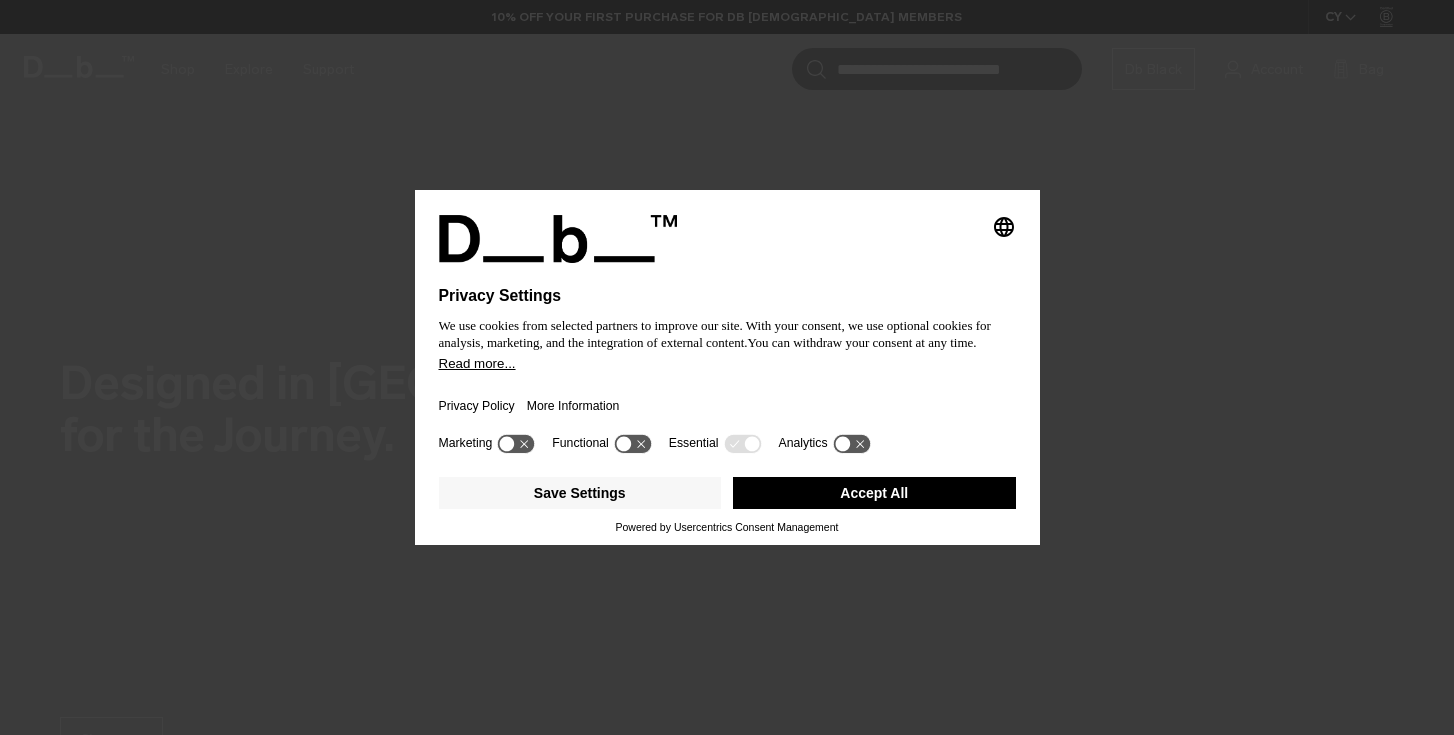 scroll, scrollTop: 0, scrollLeft: 0, axis: both 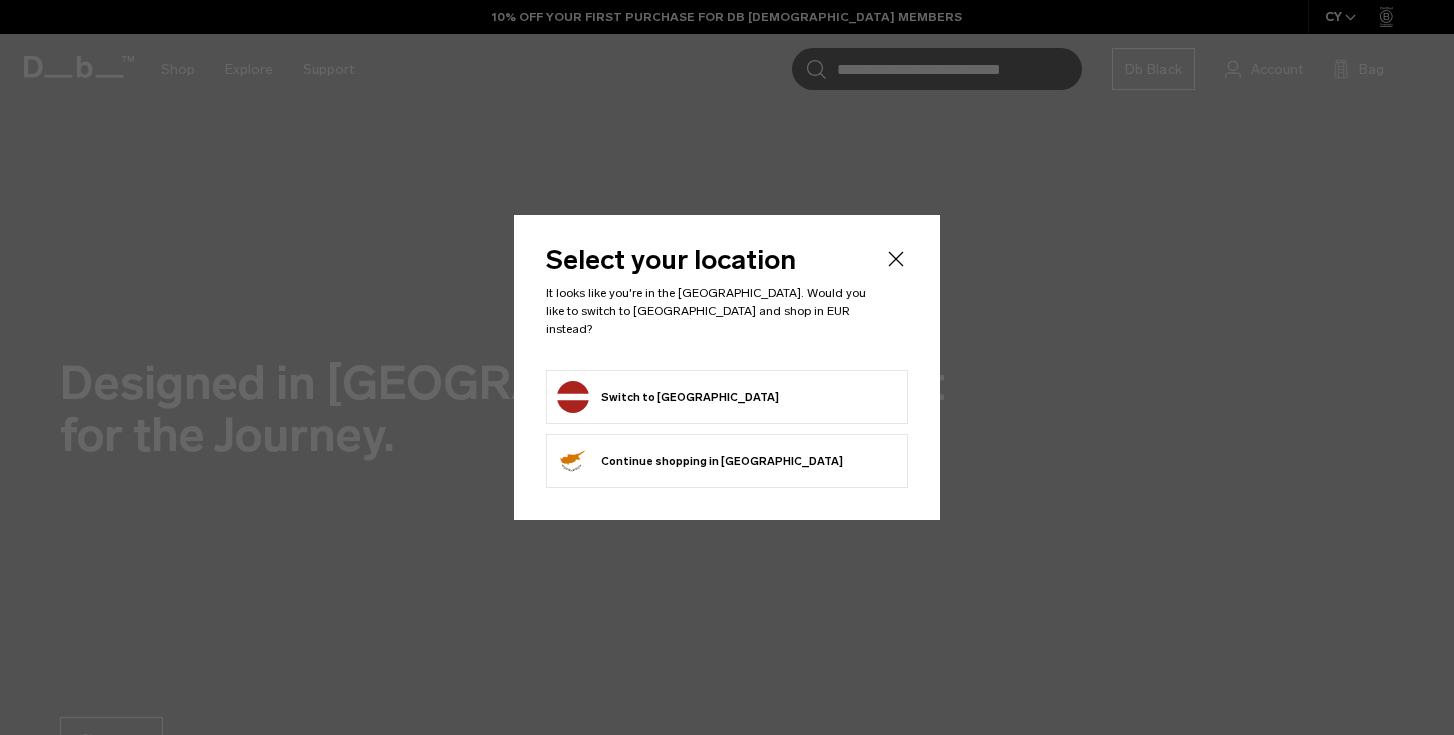 click on "Switch to Latvia" at bounding box center [668, 397] 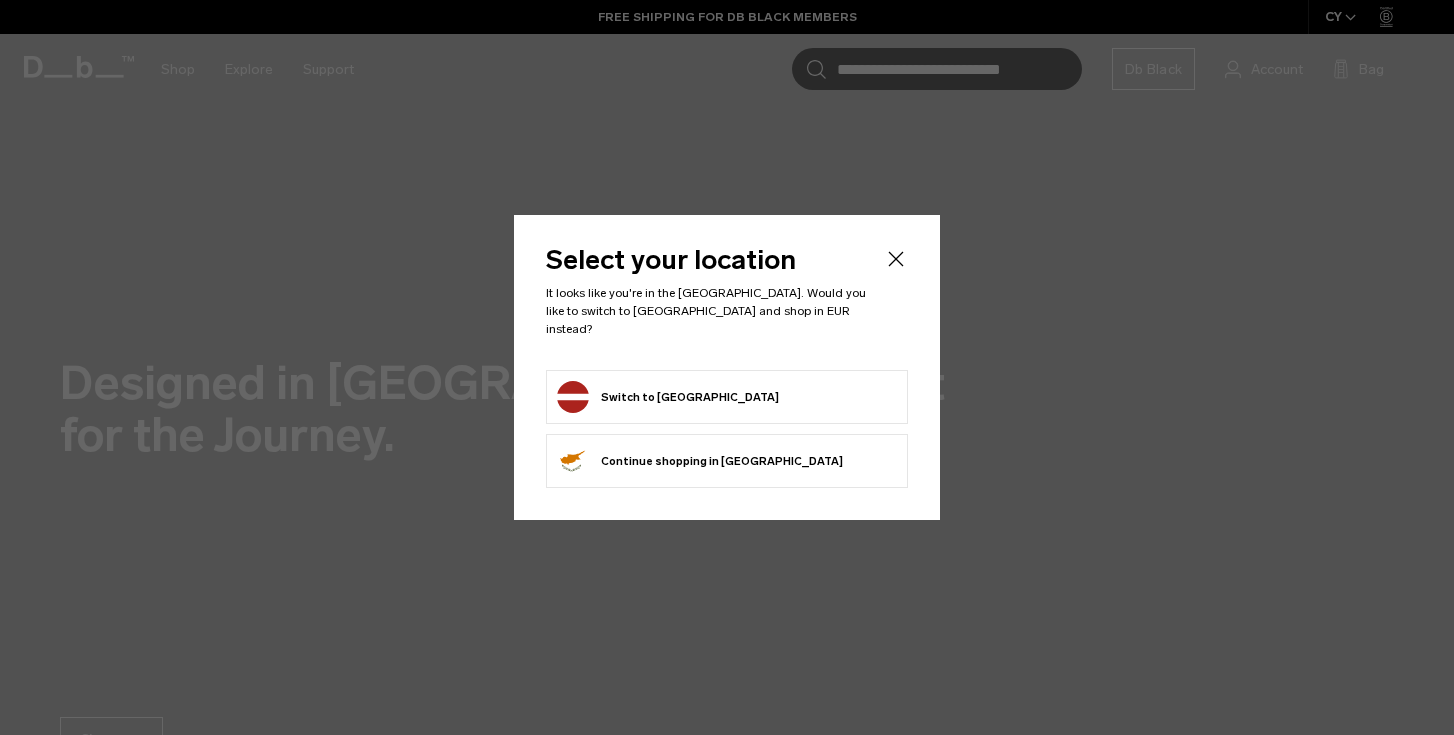 click on "Switch to Latvia" at bounding box center (668, 397) 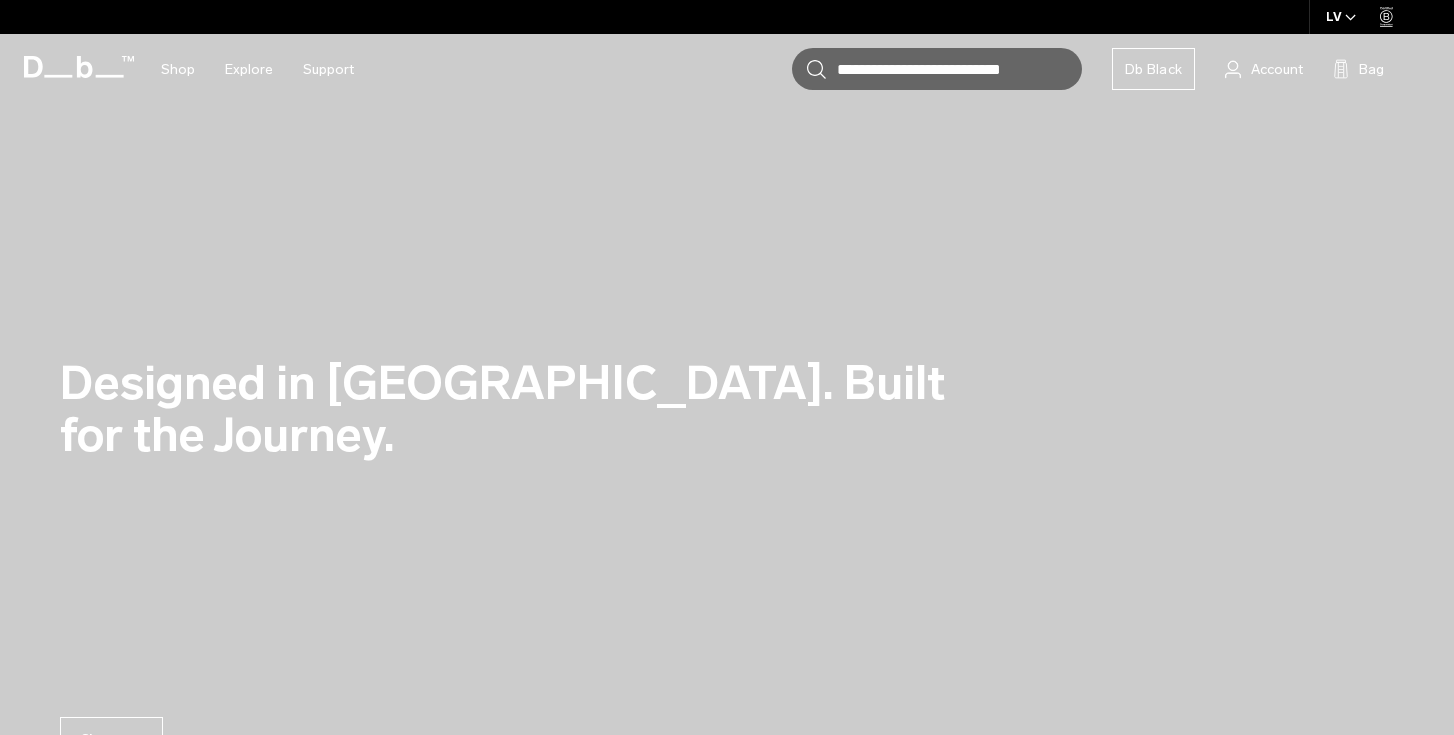 scroll, scrollTop: 0, scrollLeft: 0, axis: both 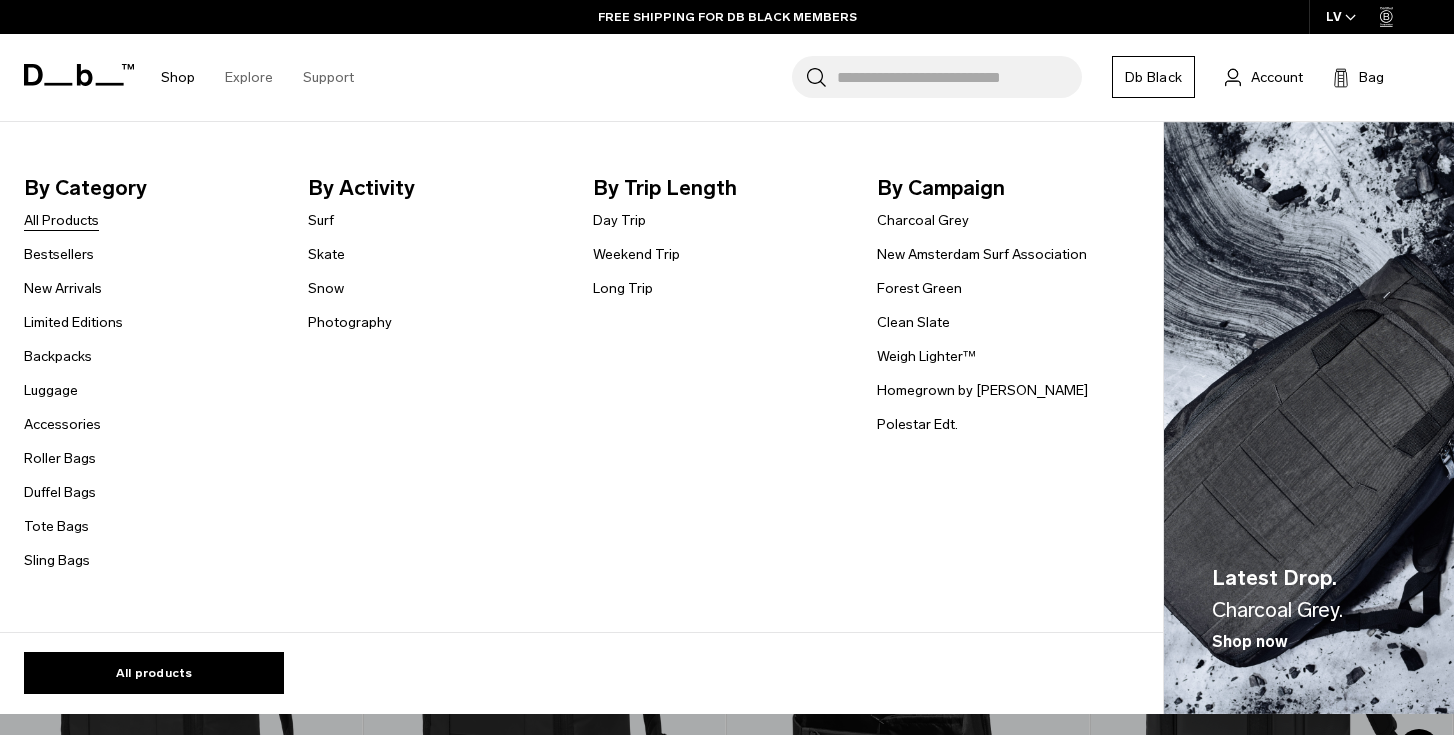 click on "All Products" at bounding box center [61, 220] 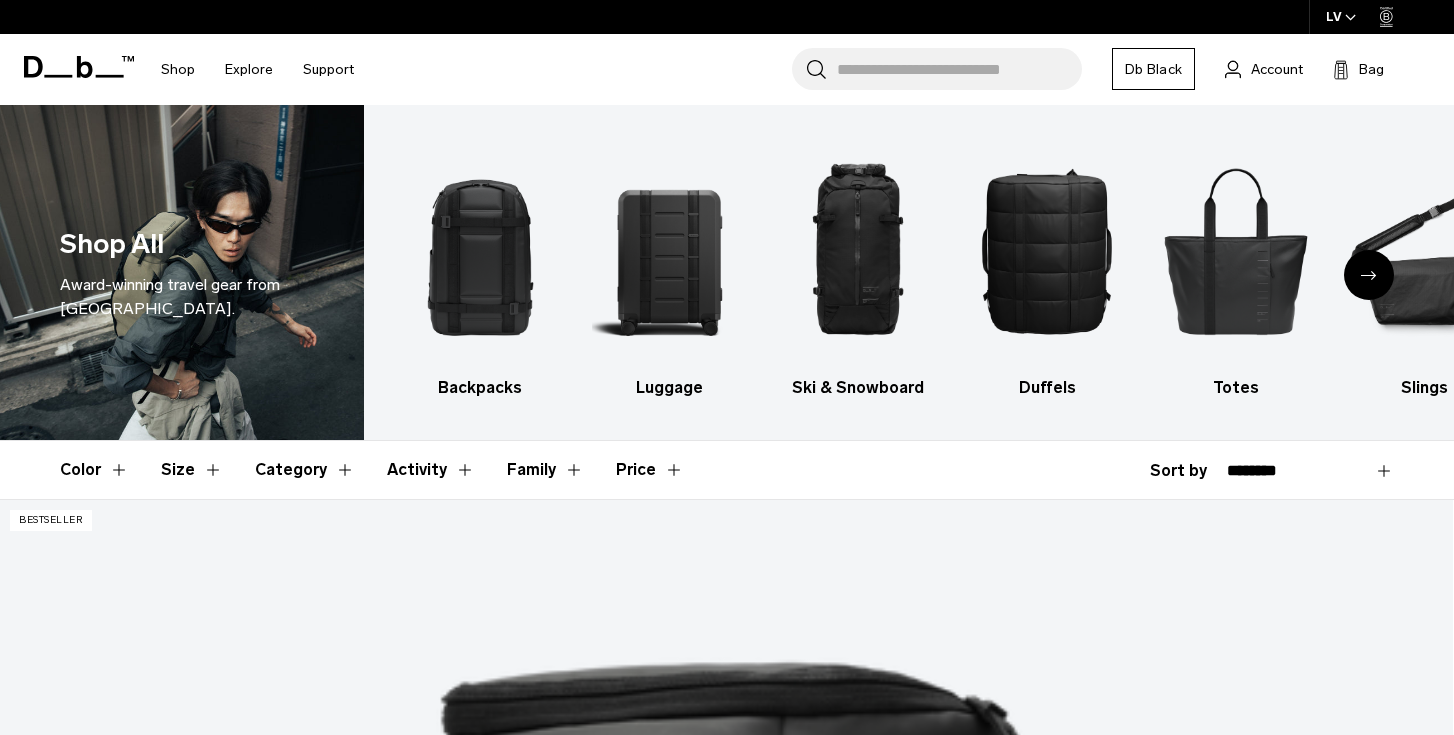 scroll, scrollTop: 1014, scrollLeft: 0, axis: vertical 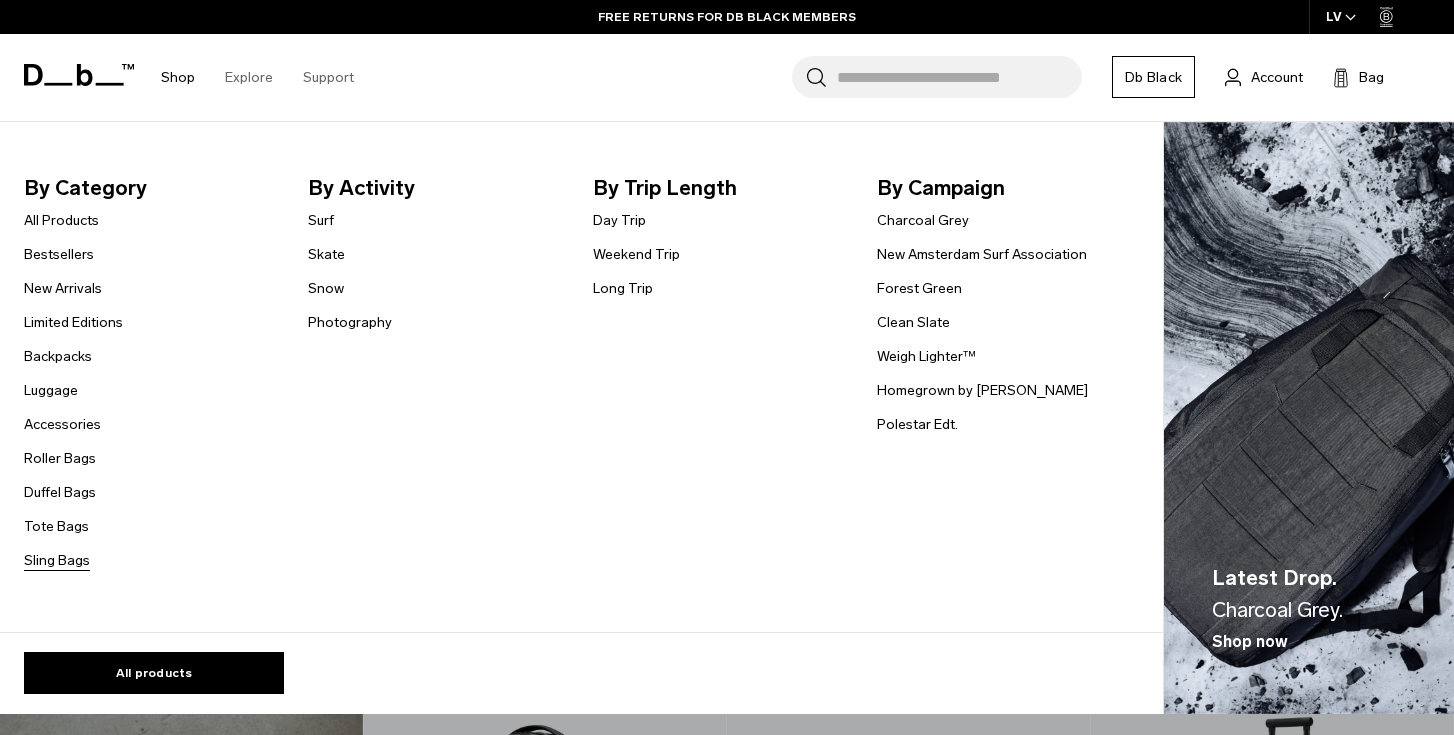 click on "Sling Bags" at bounding box center [57, 560] 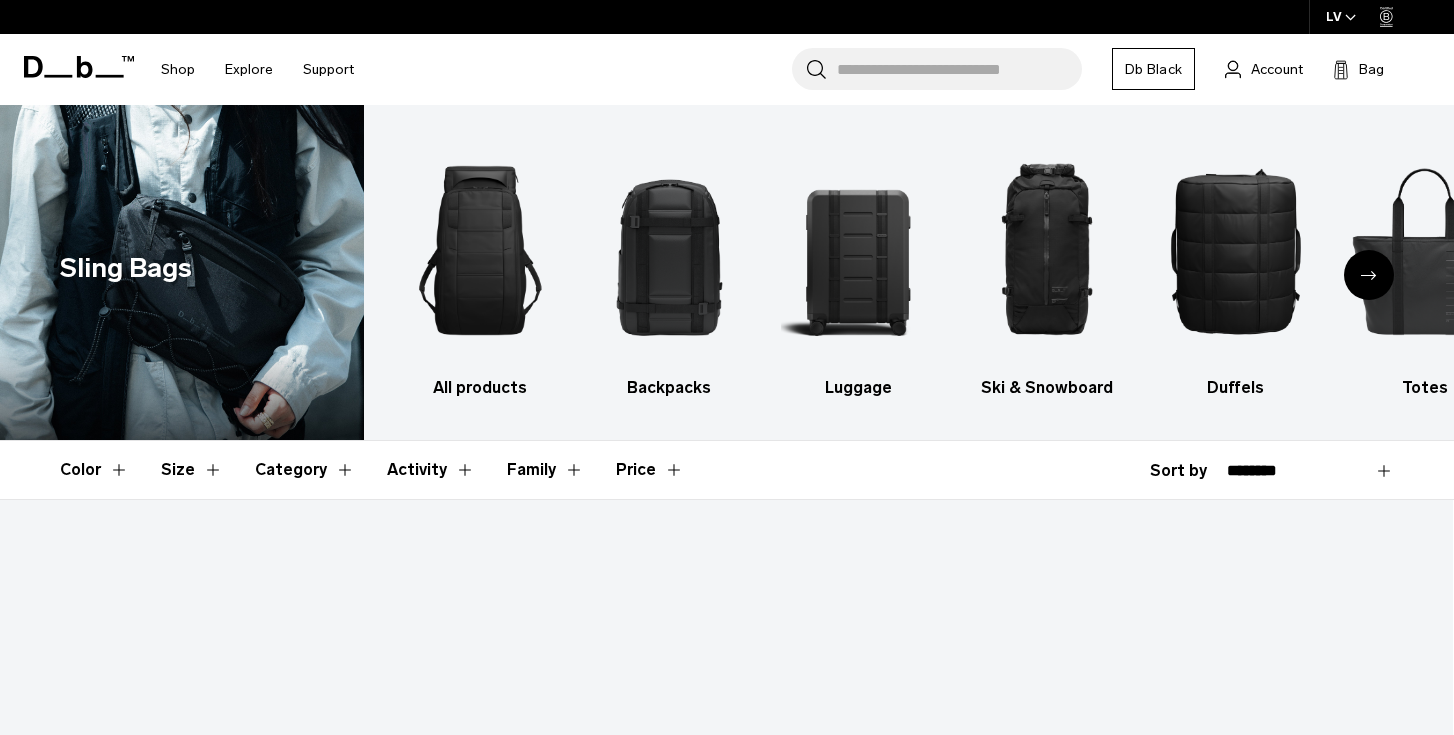 scroll, scrollTop: 38, scrollLeft: 0, axis: vertical 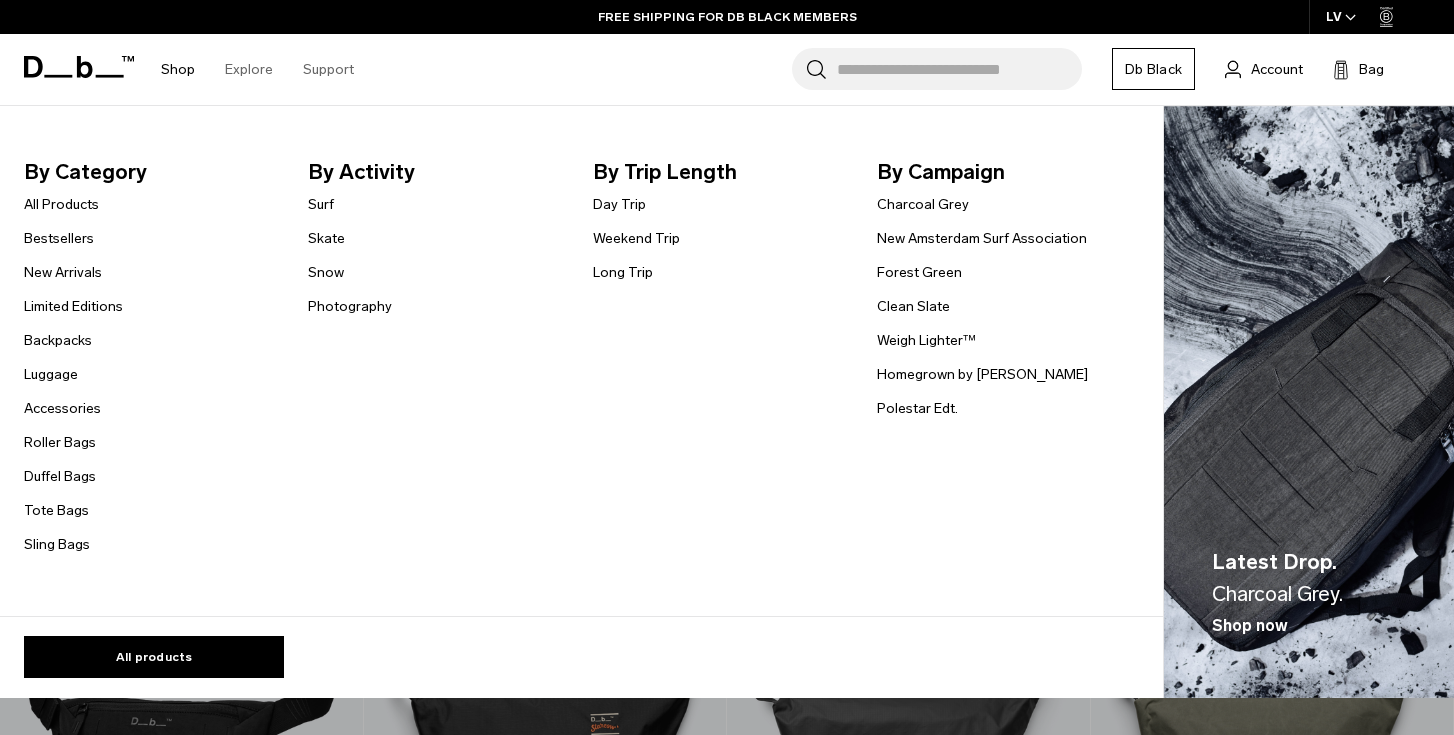 click on "All products" at bounding box center [569, 647] 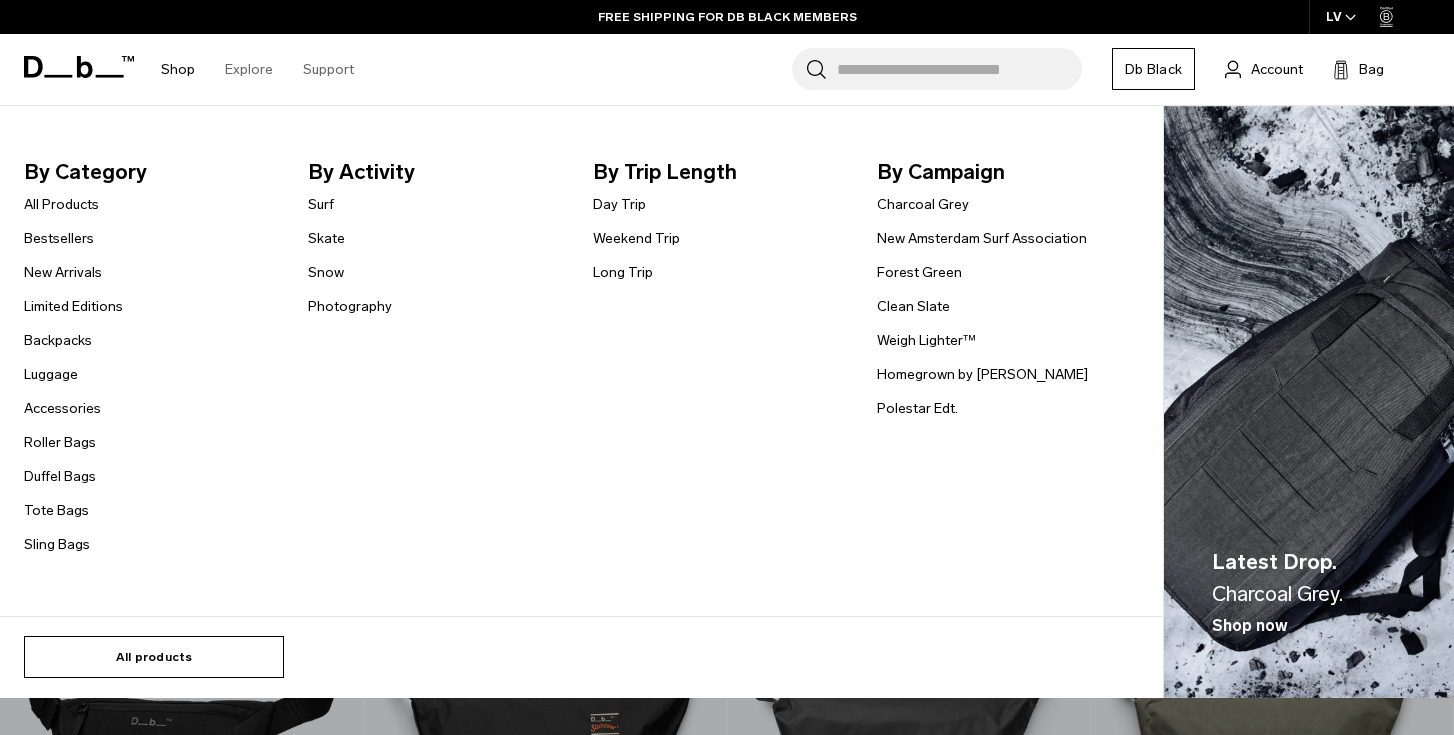 click on "All products" at bounding box center [154, 657] 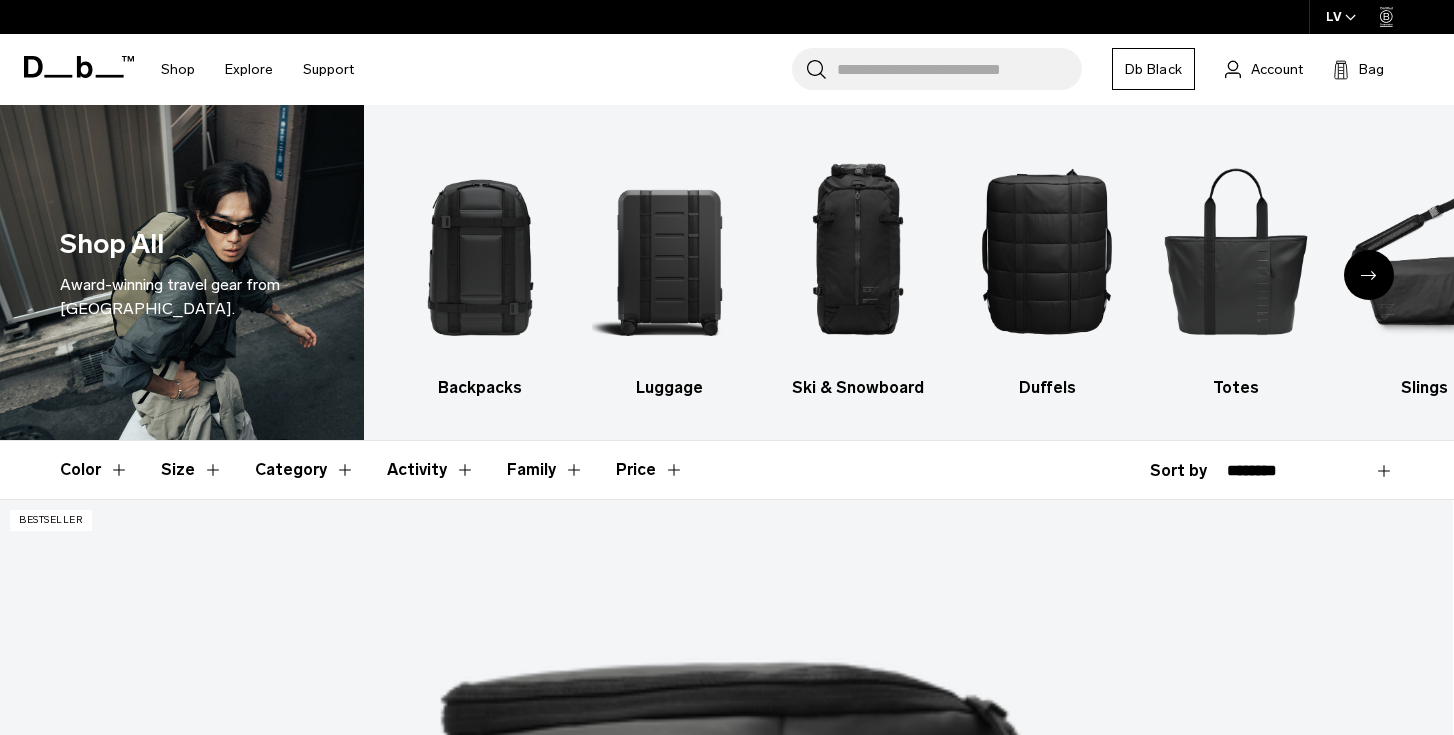 scroll, scrollTop: 0, scrollLeft: 0, axis: both 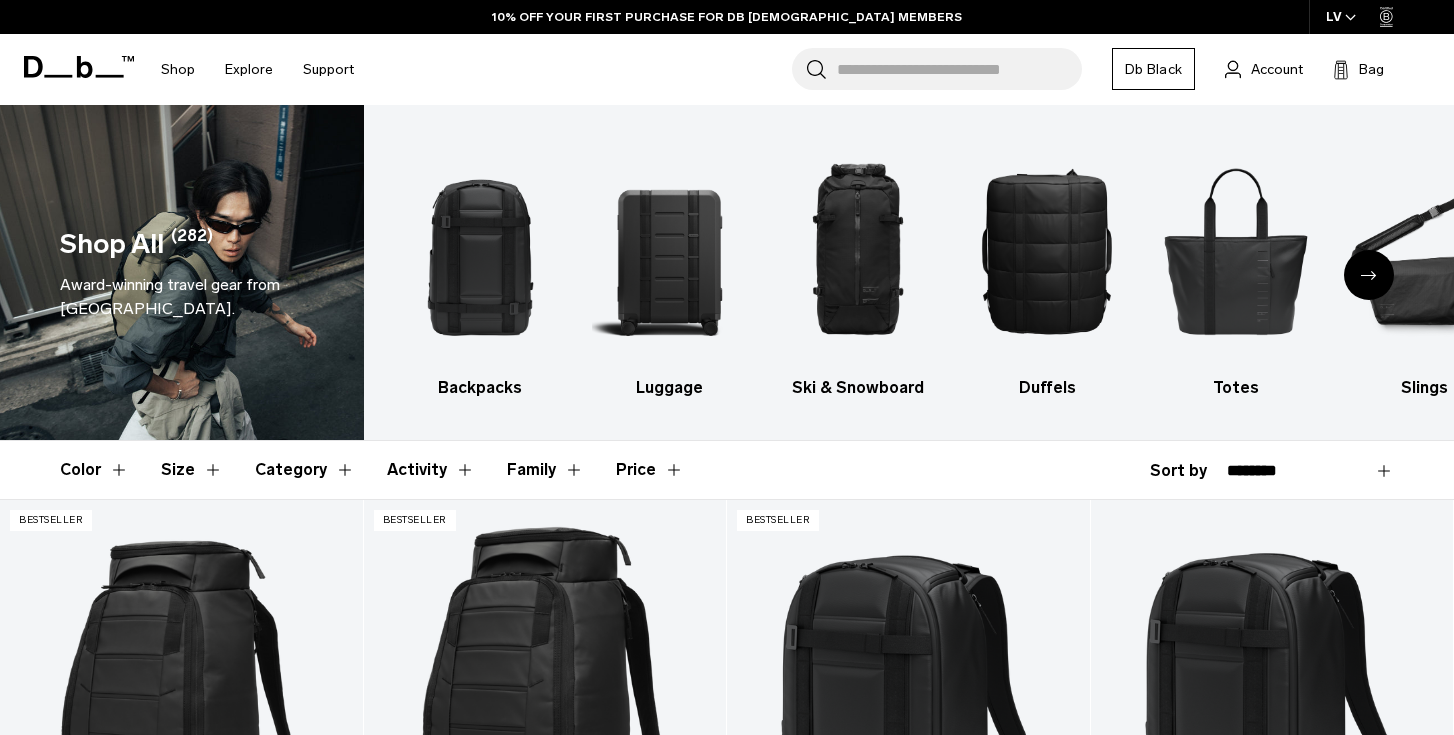click at bounding box center [1369, 275] 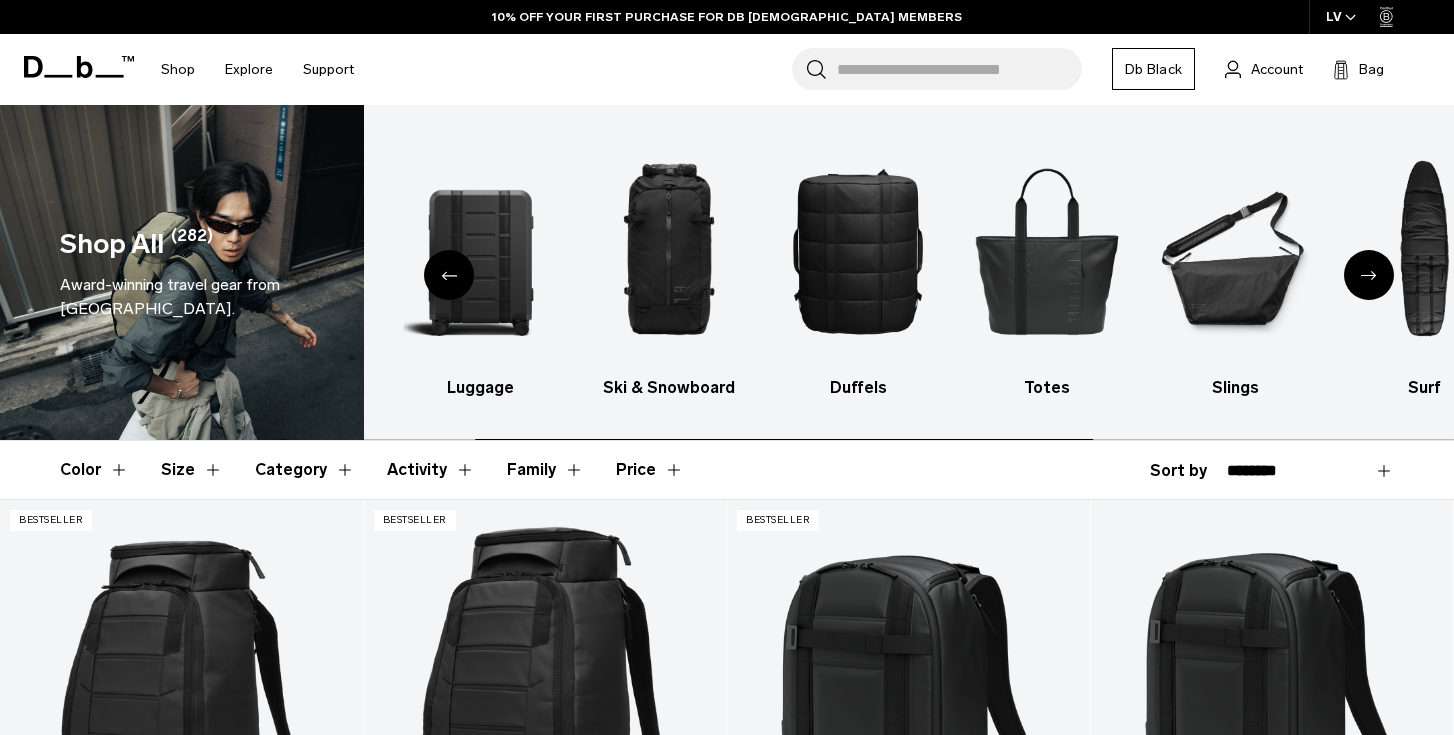 click at bounding box center (1369, 275) 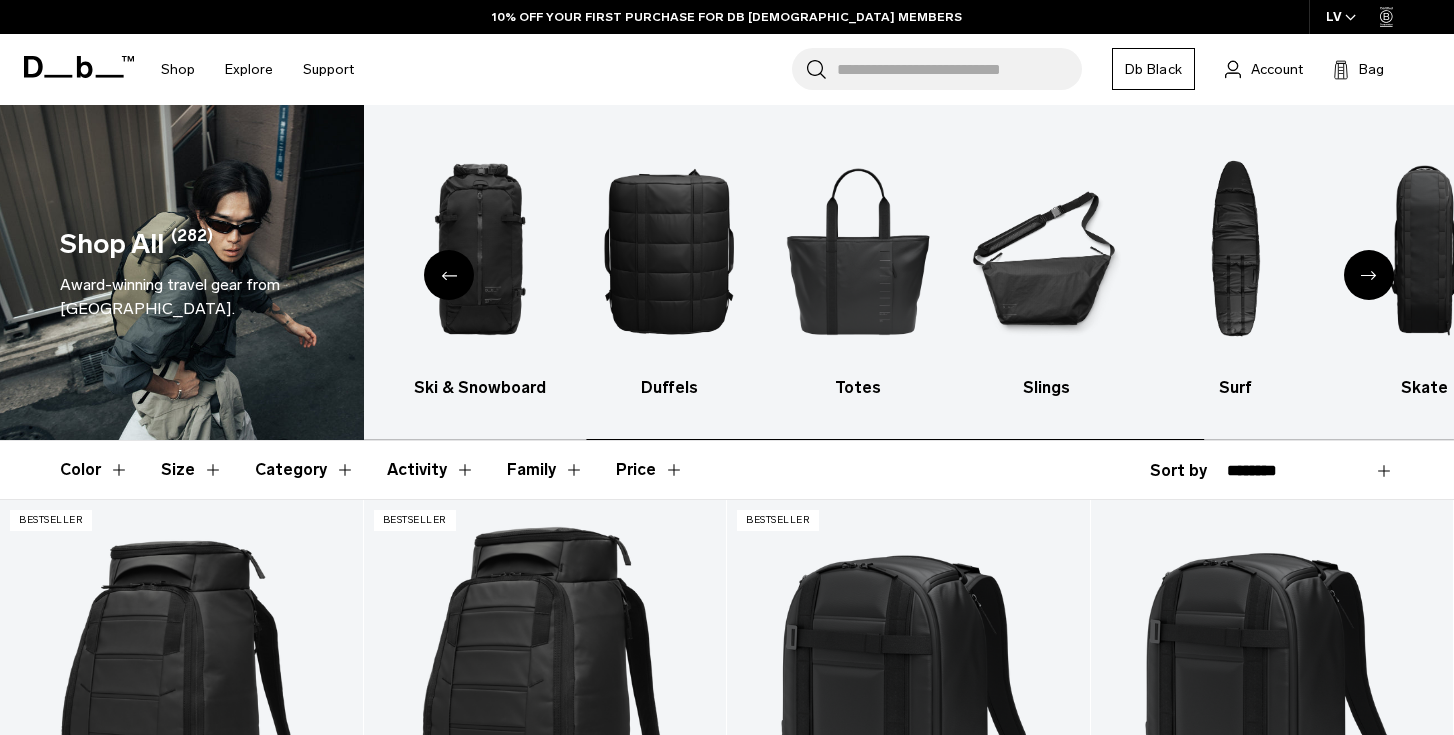 click at bounding box center (1369, 275) 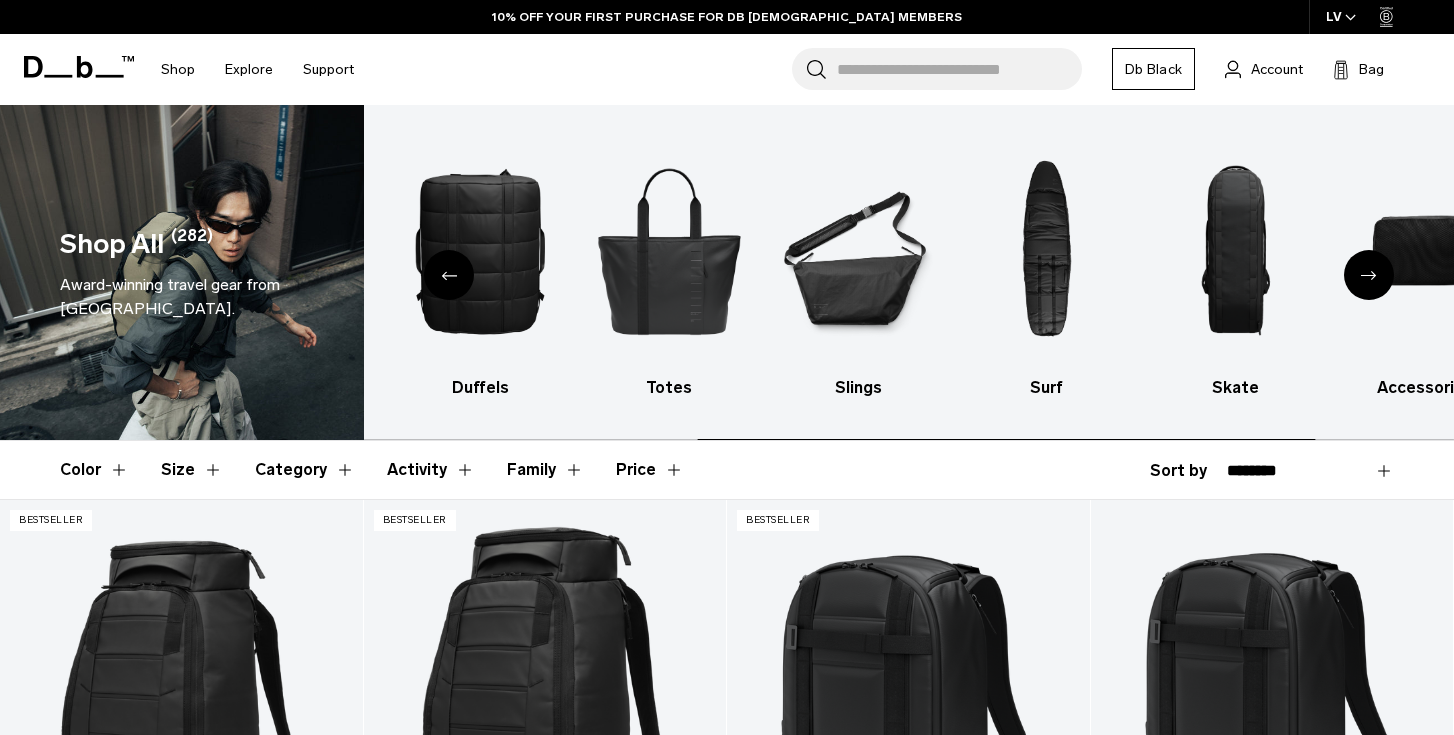 click at bounding box center [1369, 275] 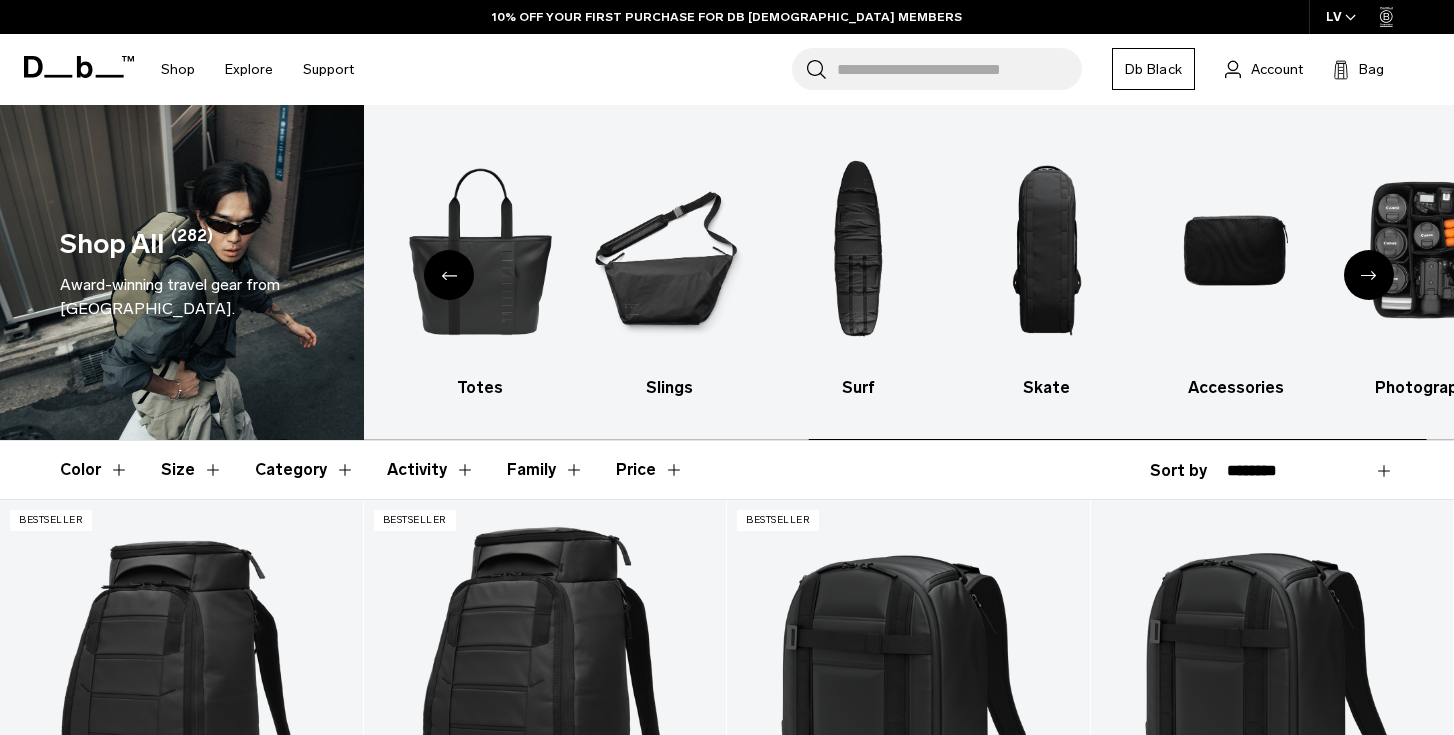 click at bounding box center (1369, 275) 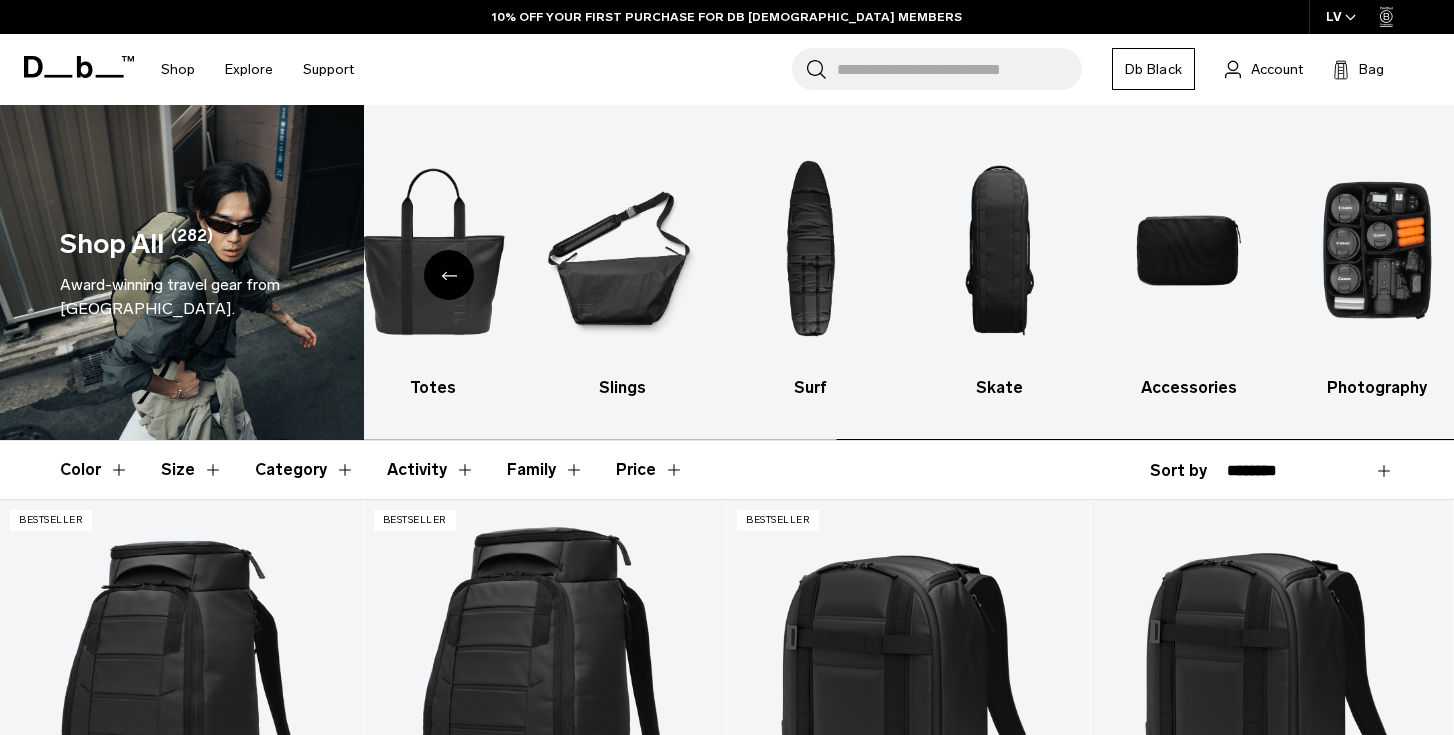 click at bounding box center (1378, 250) 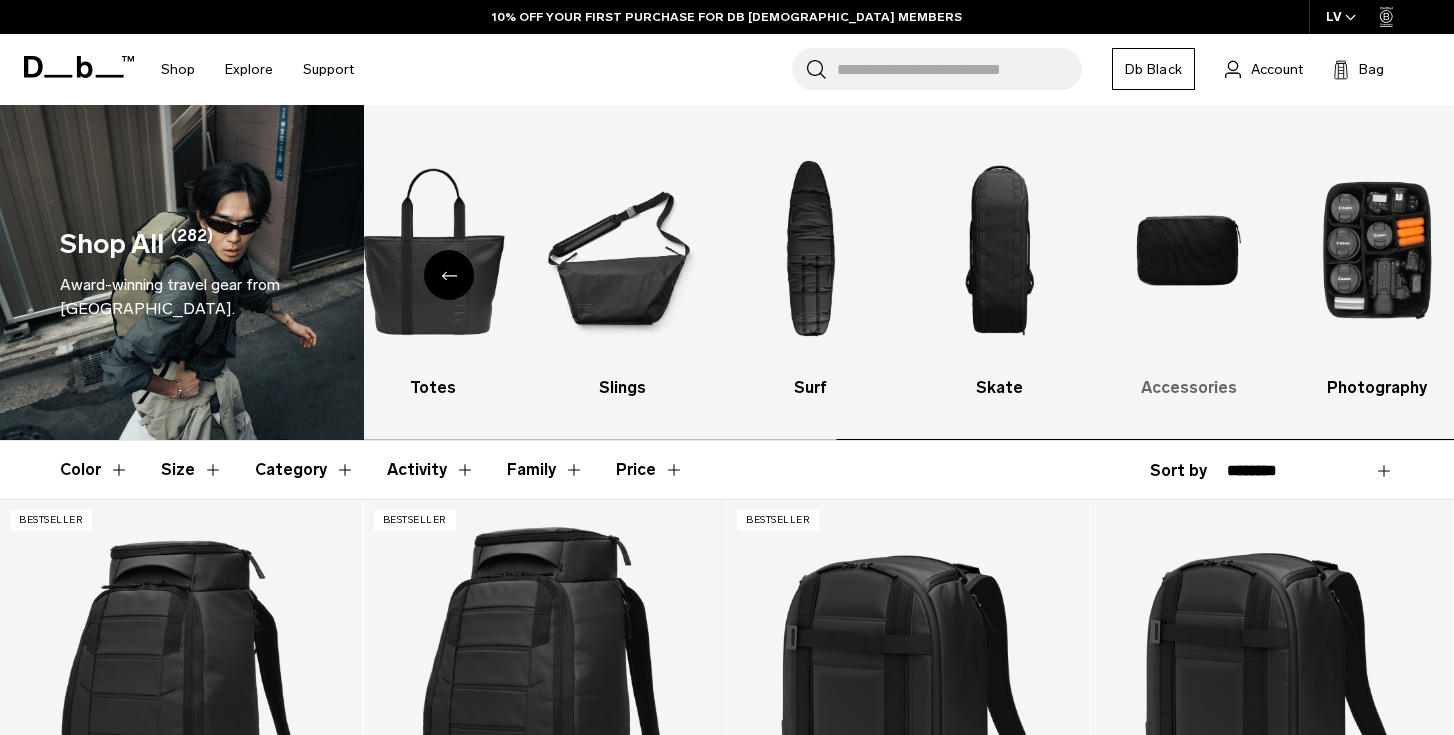 click at bounding box center [1189, 250] 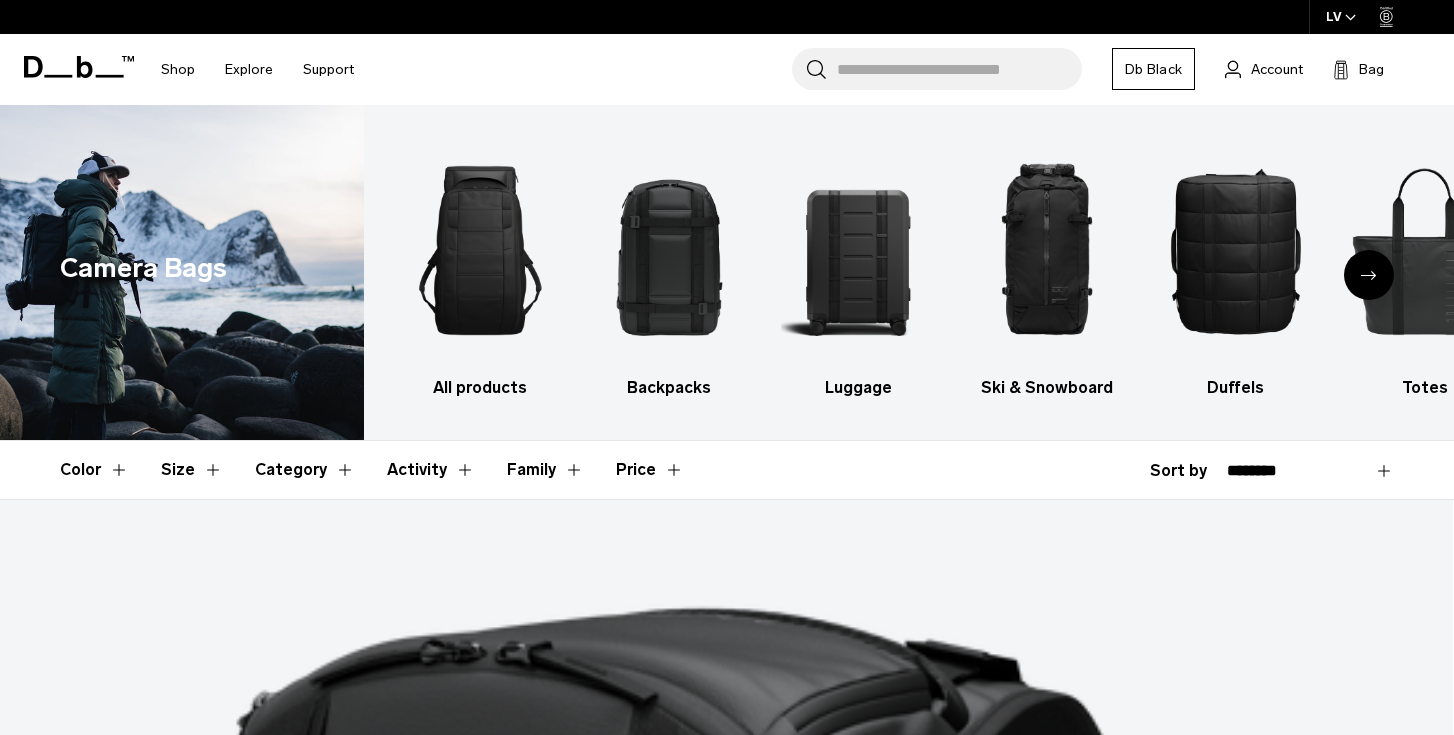 scroll, scrollTop: 411, scrollLeft: 0, axis: vertical 